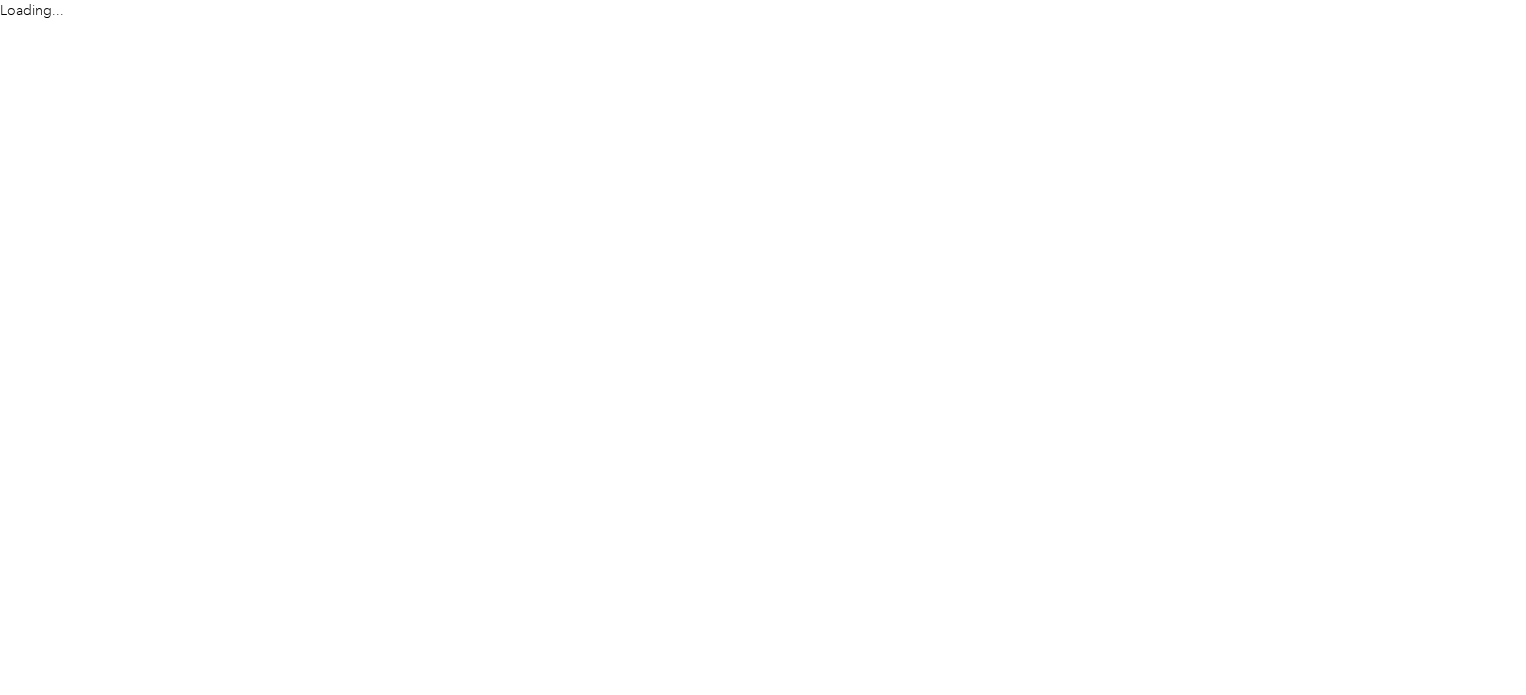 scroll, scrollTop: 0, scrollLeft: 0, axis: both 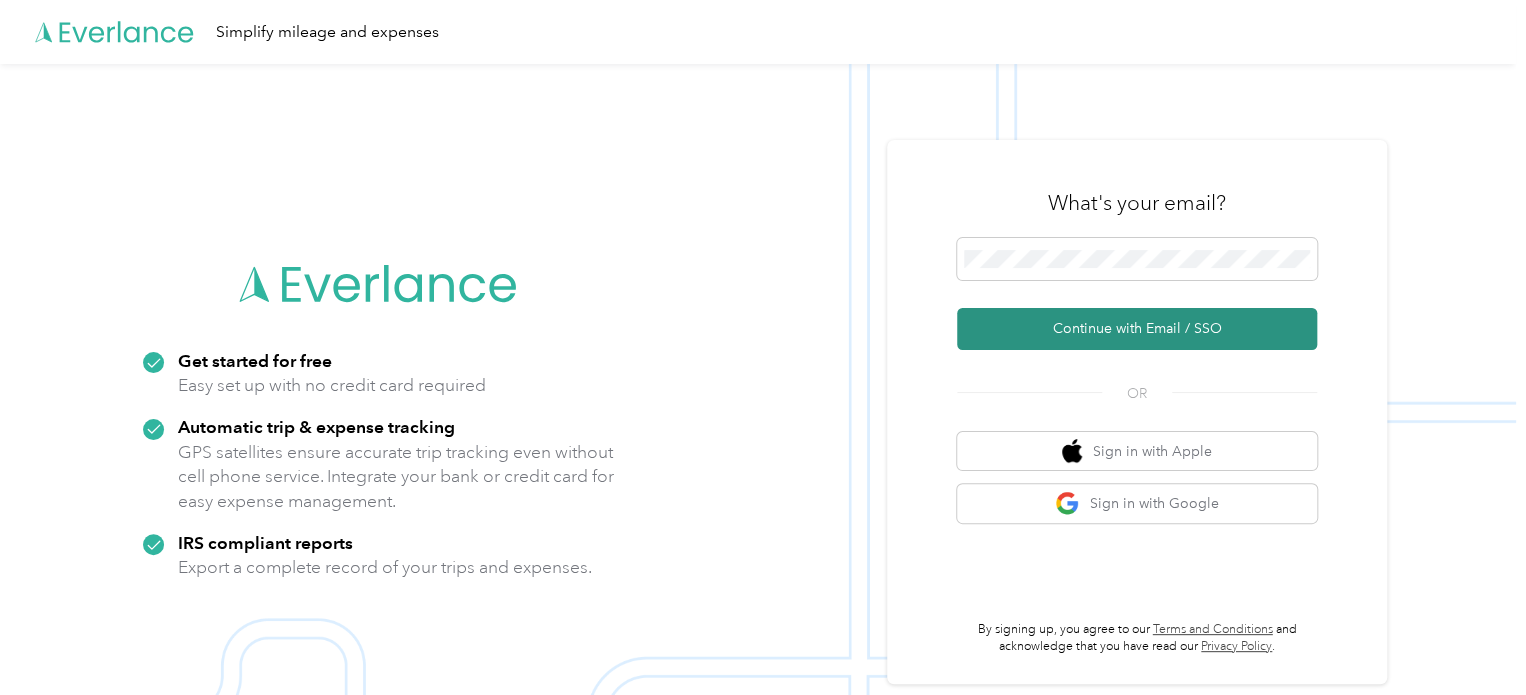 click on "Continue with Email / SSO" at bounding box center (1137, 329) 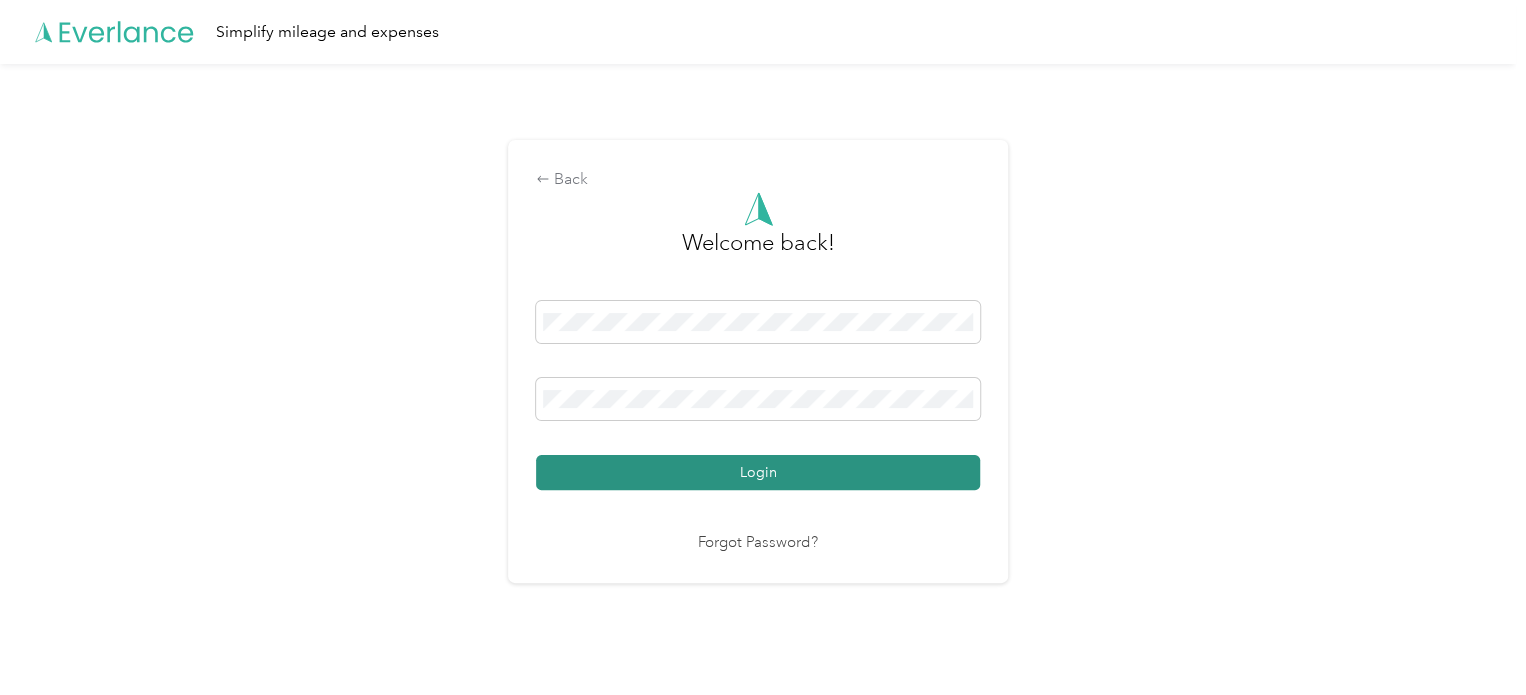 click on "Login" at bounding box center [758, 472] 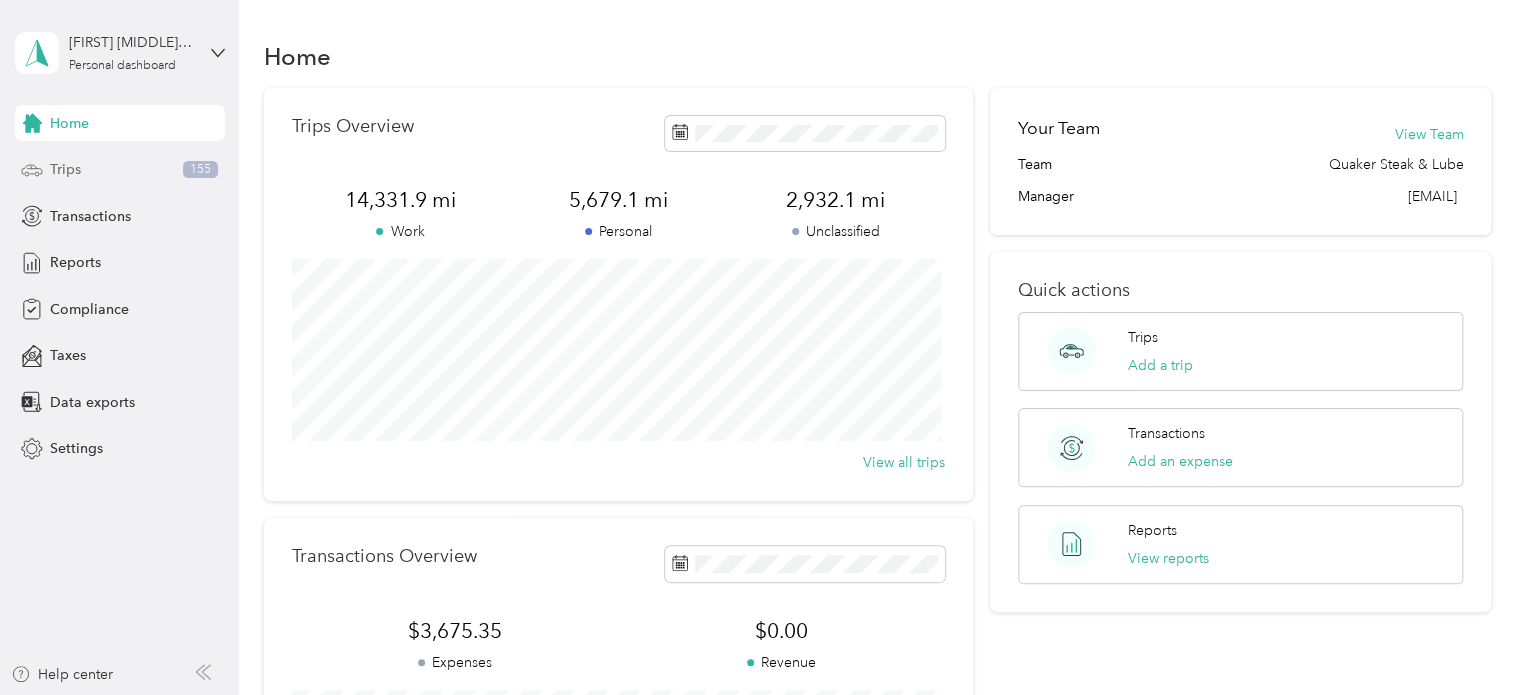 click on "Trips" at bounding box center [65, 169] 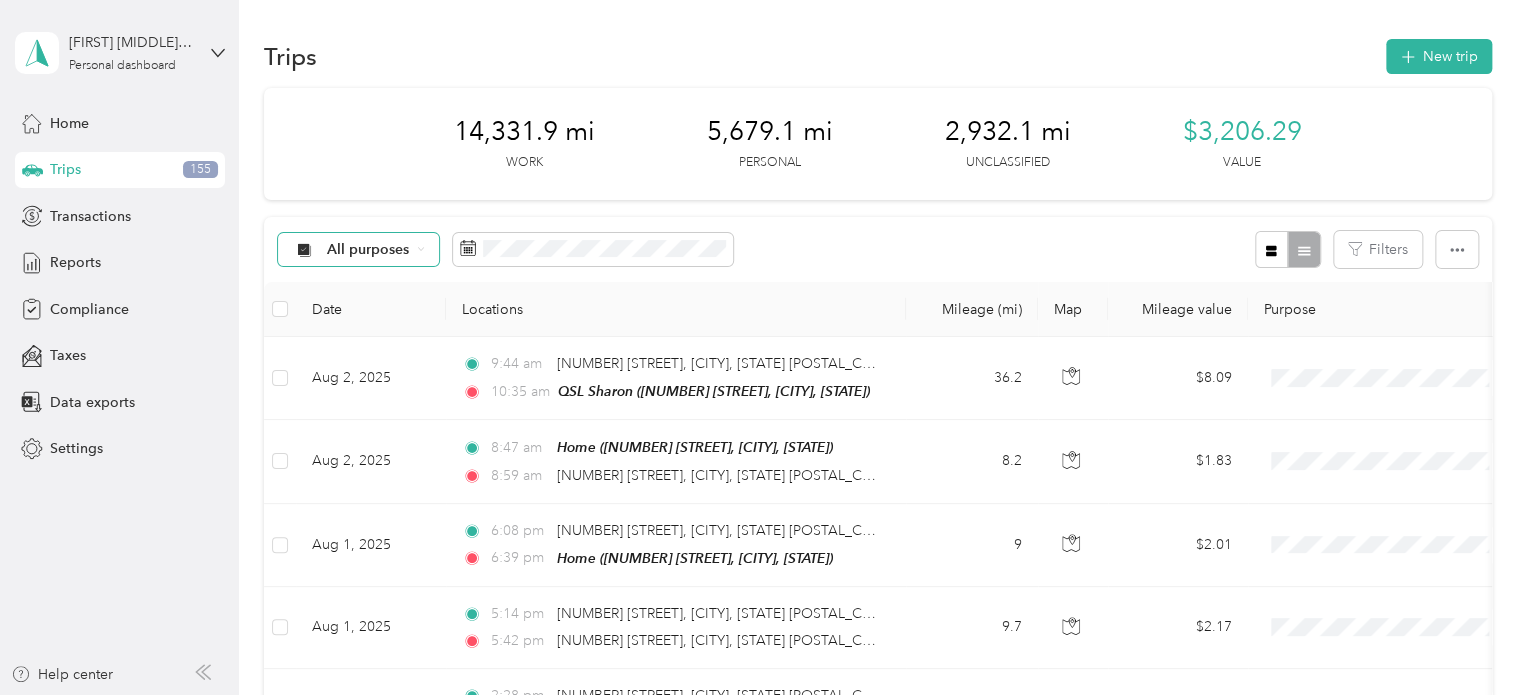 click on "All purposes" at bounding box center (359, 250) 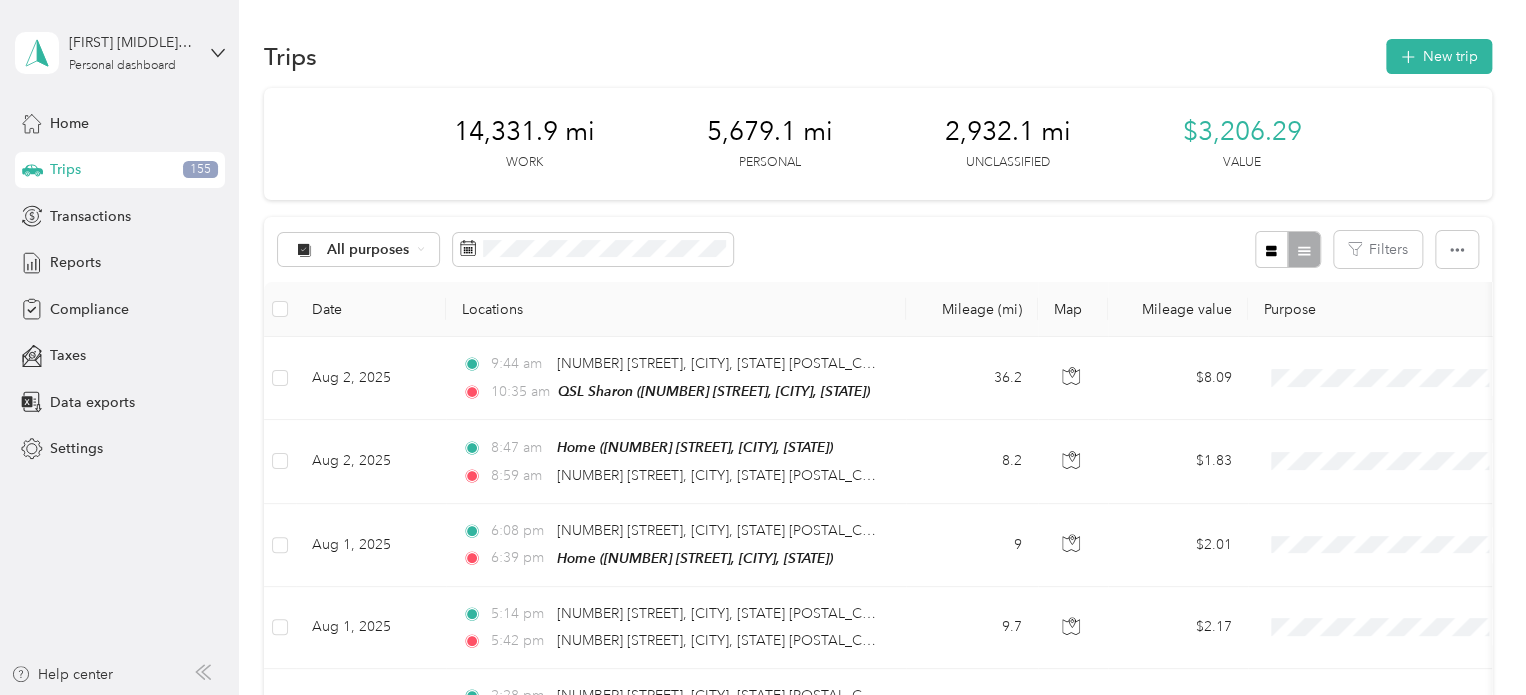 click on "All purposes" at bounding box center [400, 278] 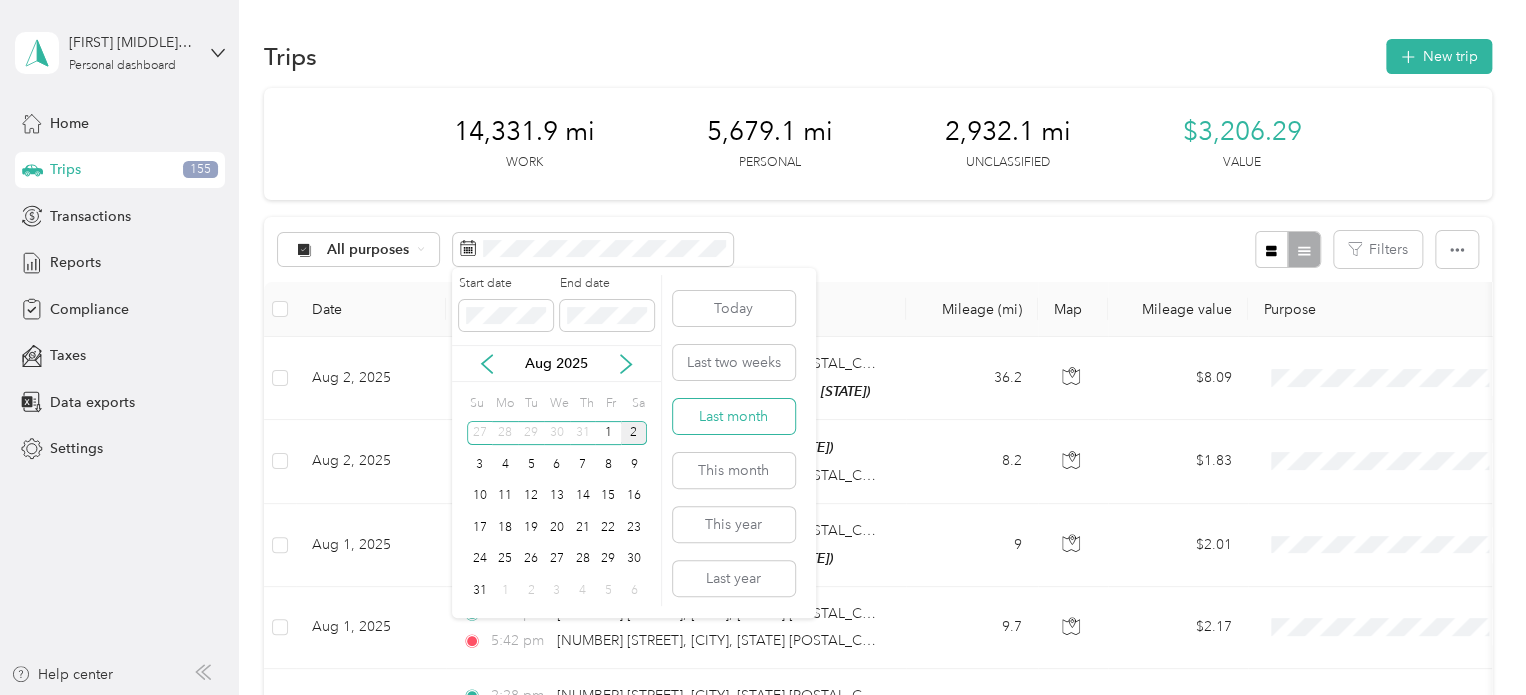 click on "Last month" at bounding box center (734, 416) 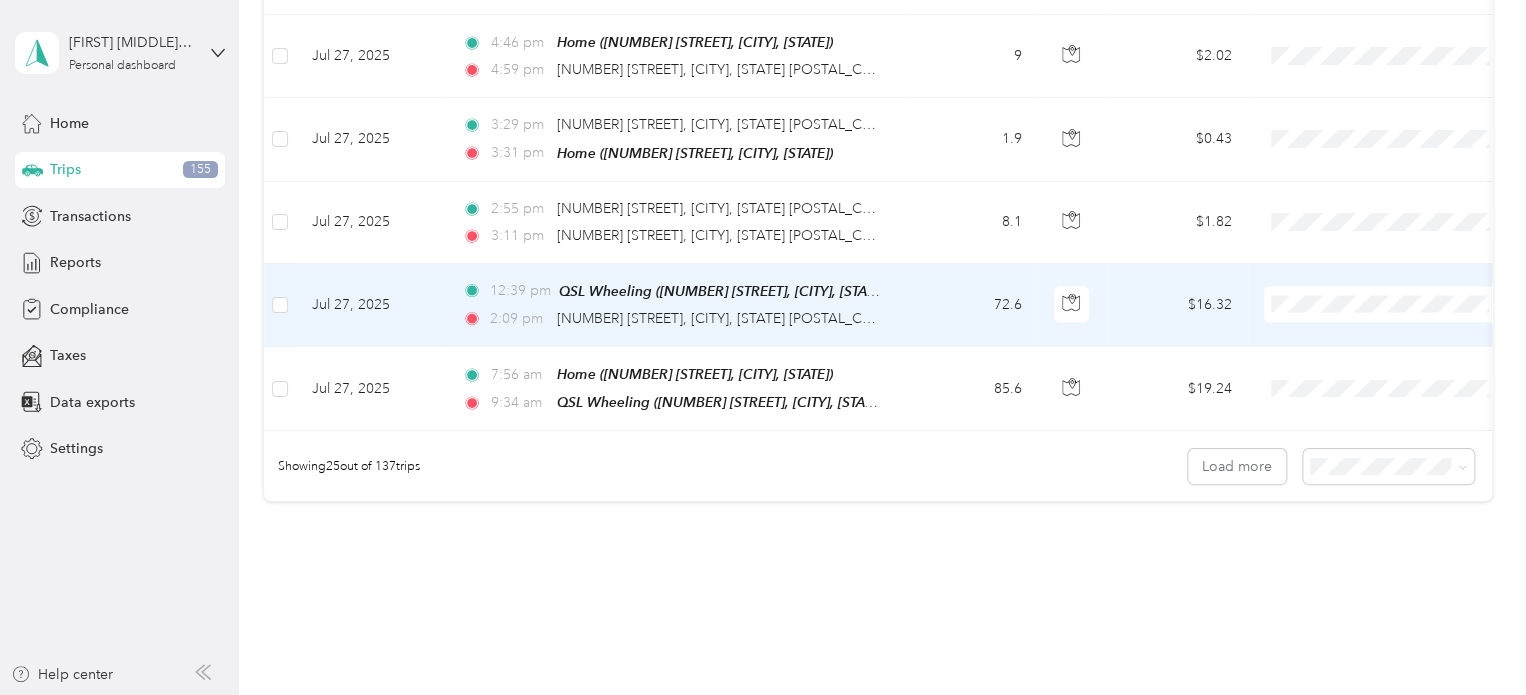 scroll, scrollTop: 1990, scrollLeft: 0, axis: vertical 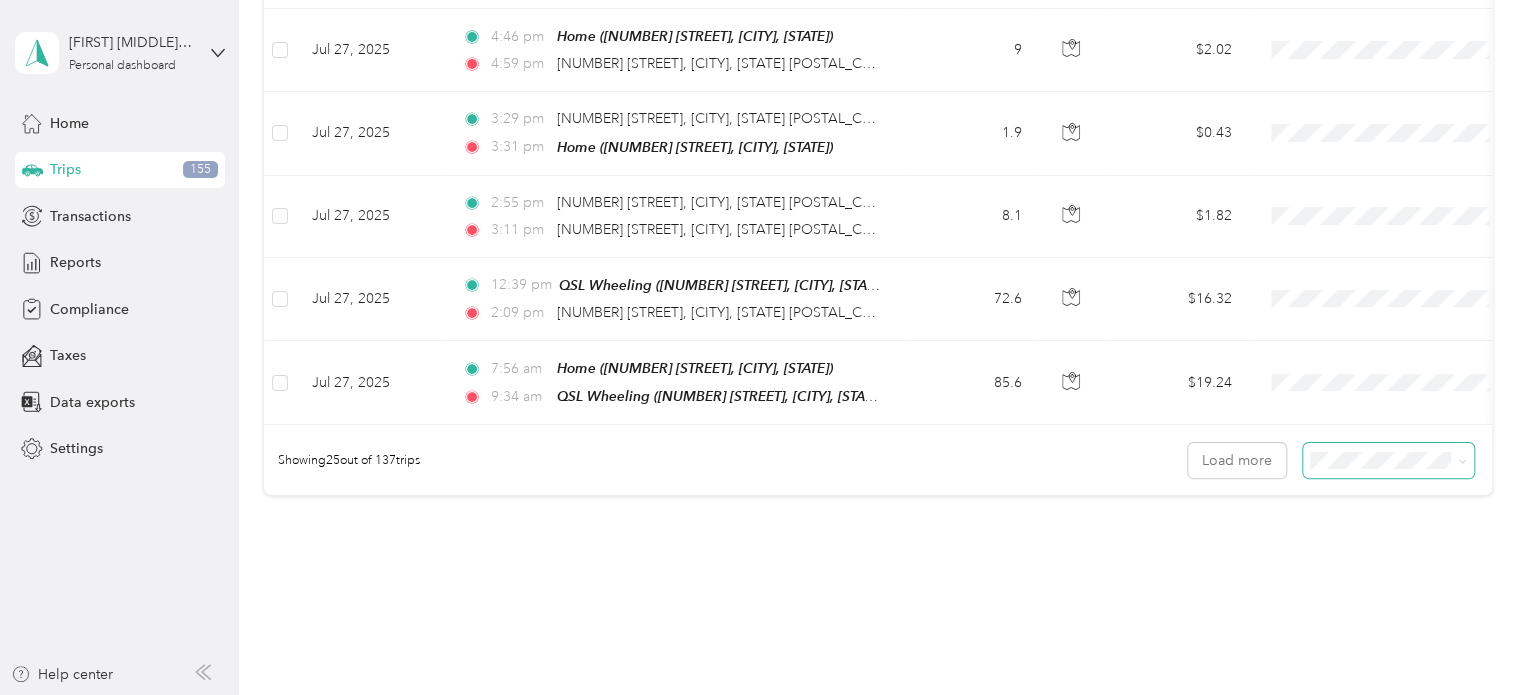 click at bounding box center (1459, 460) 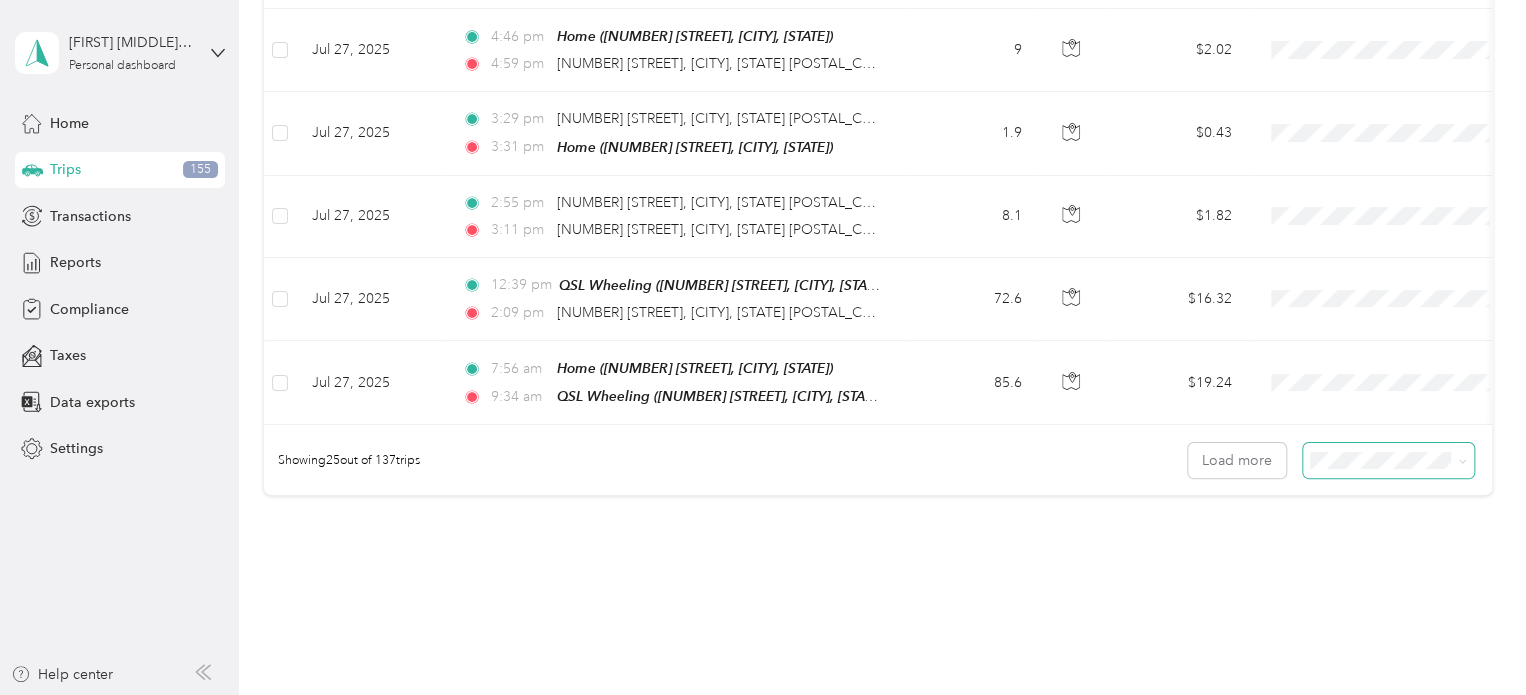 click 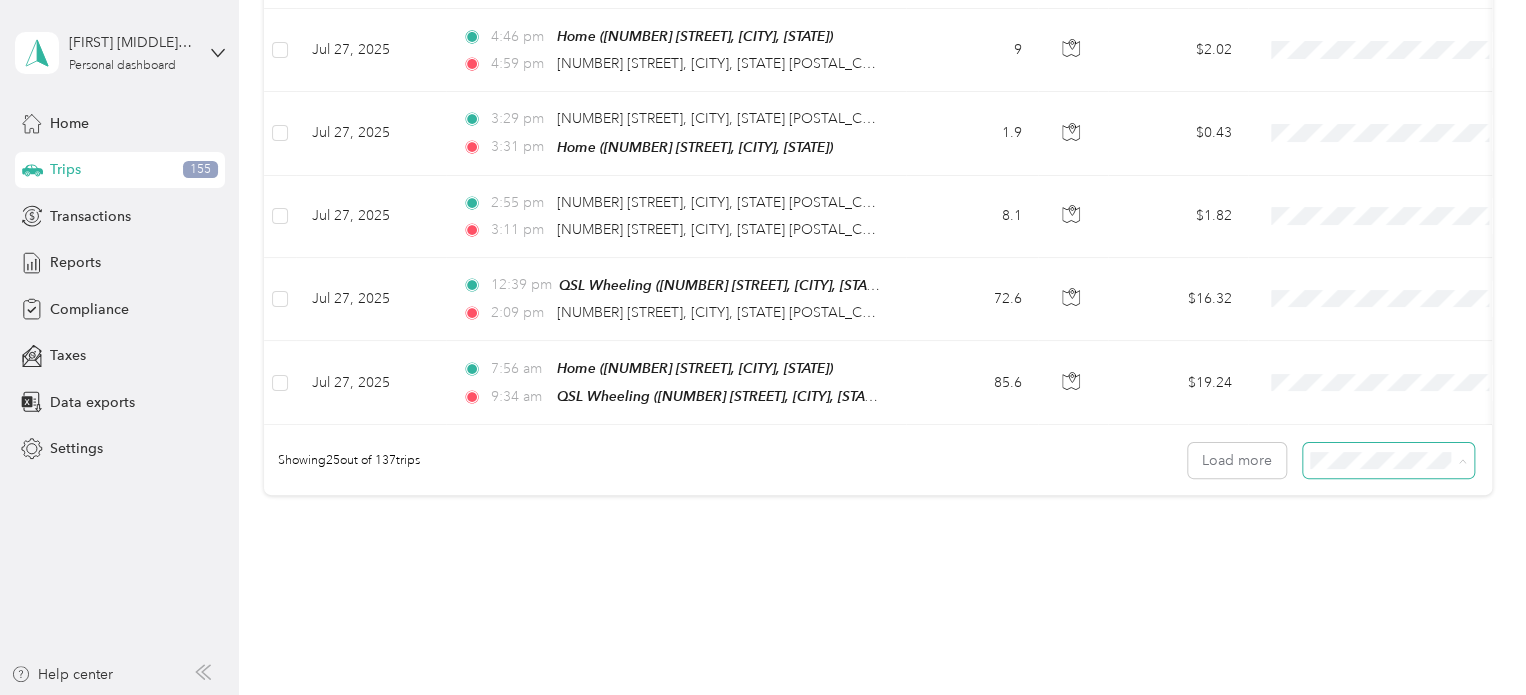 click on "100 per load" at bounding box center (1383, 554) 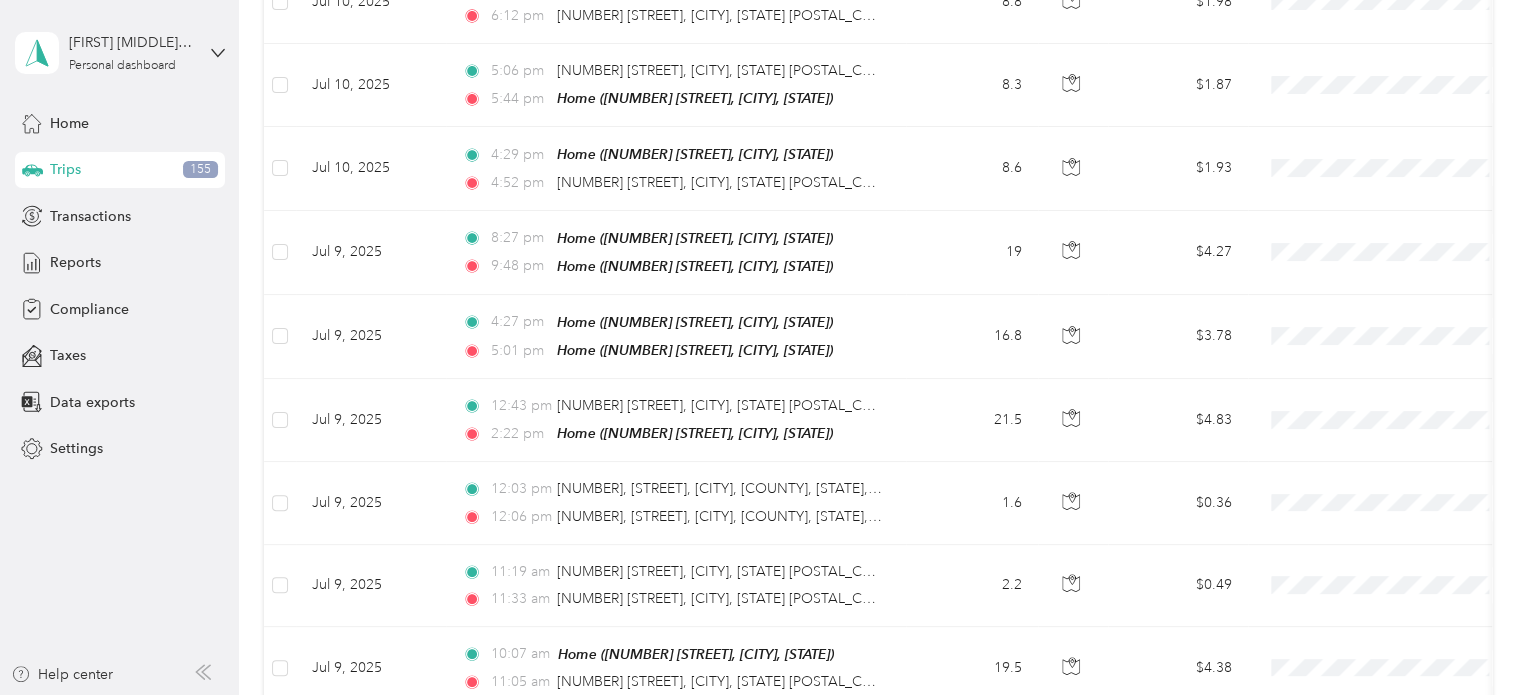 scroll, scrollTop: 8208, scrollLeft: 0, axis: vertical 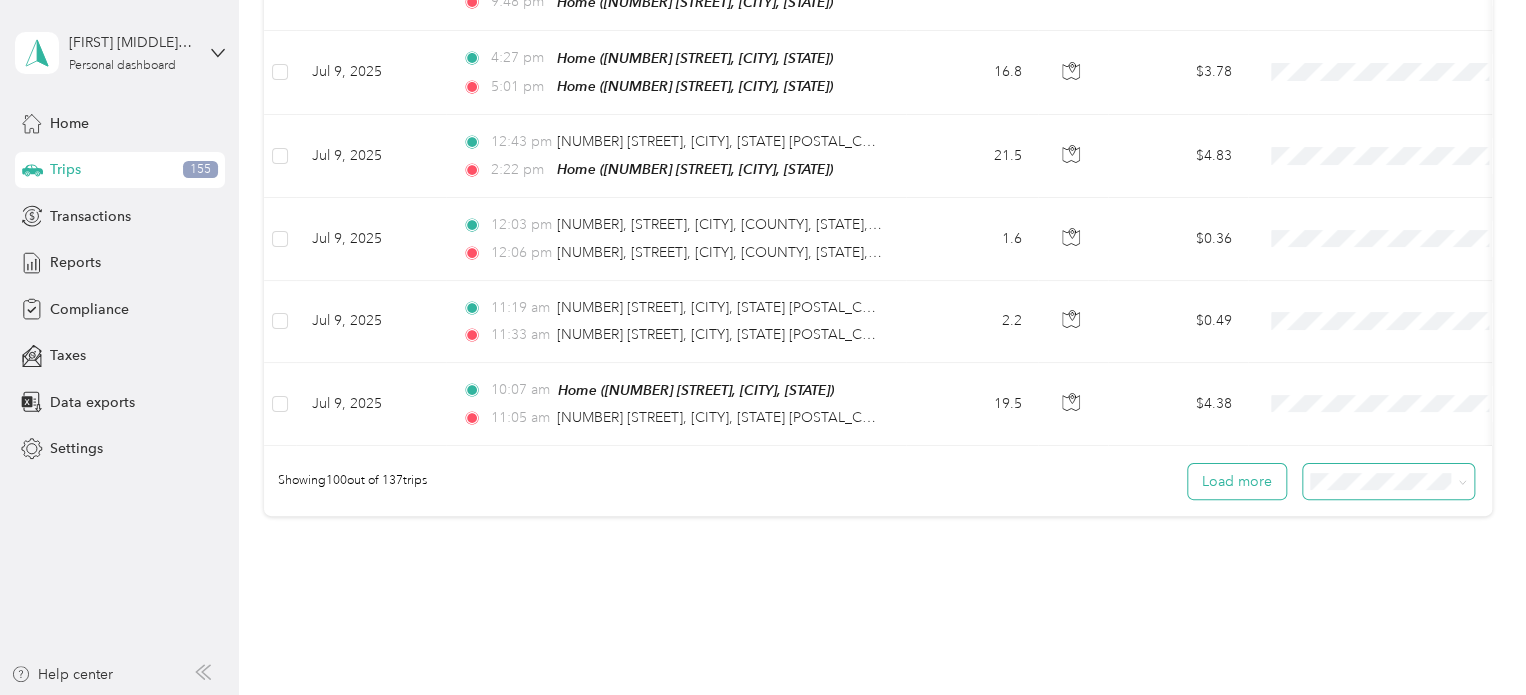 click on "Load more" at bounding box center [1237, 481] 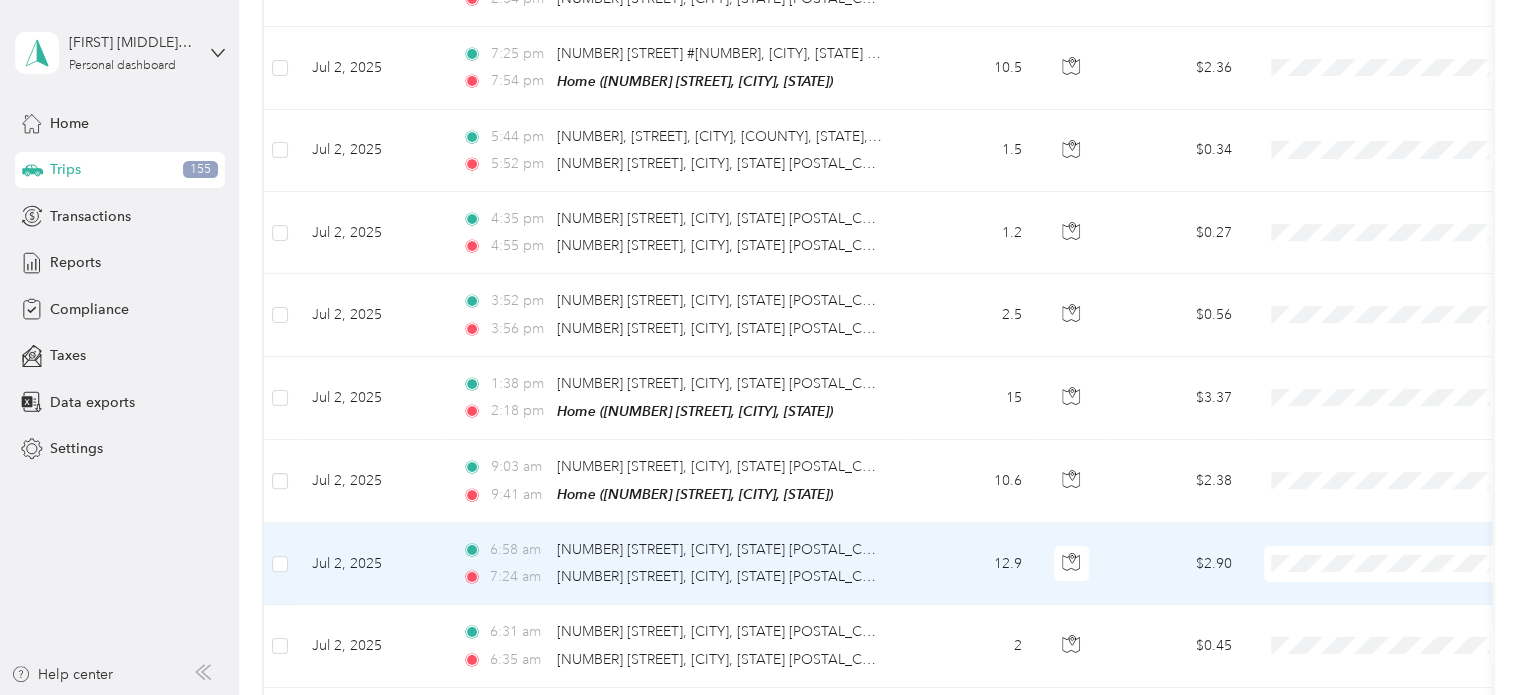 scroll, scrollTop: 11244, scrollLeft: 0, axis: vertical 